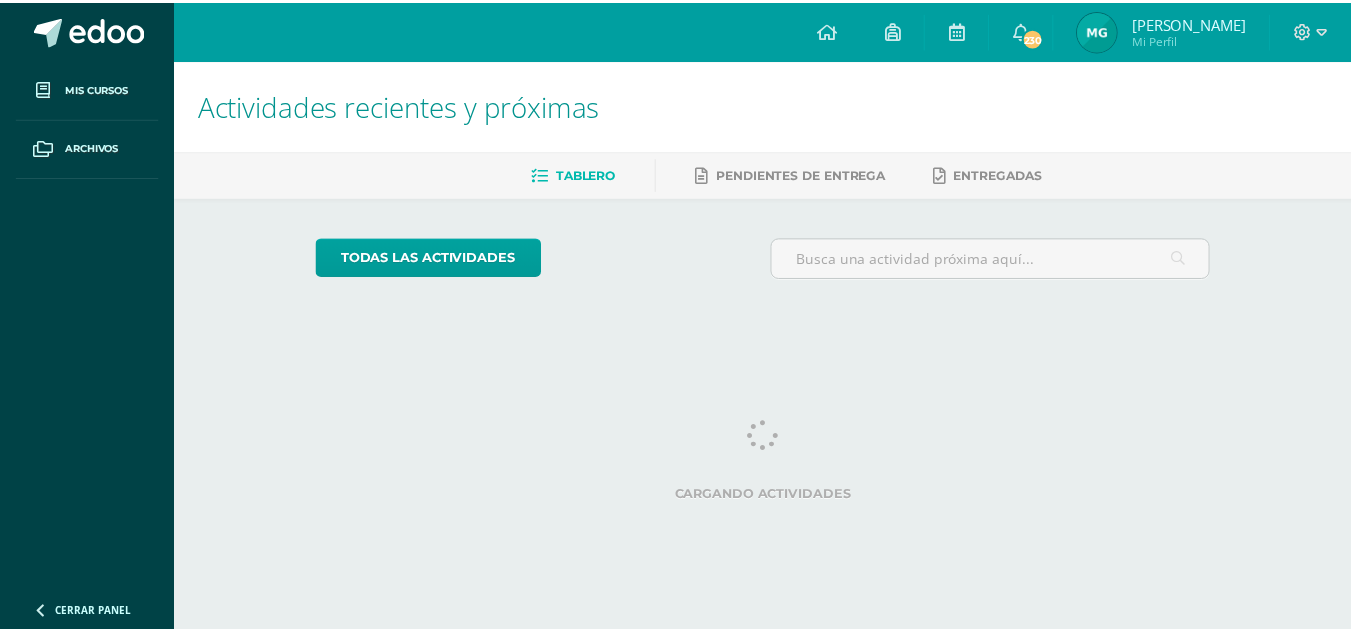 scroll, scrollTop: 0, scrollLeft: 0, axis: both 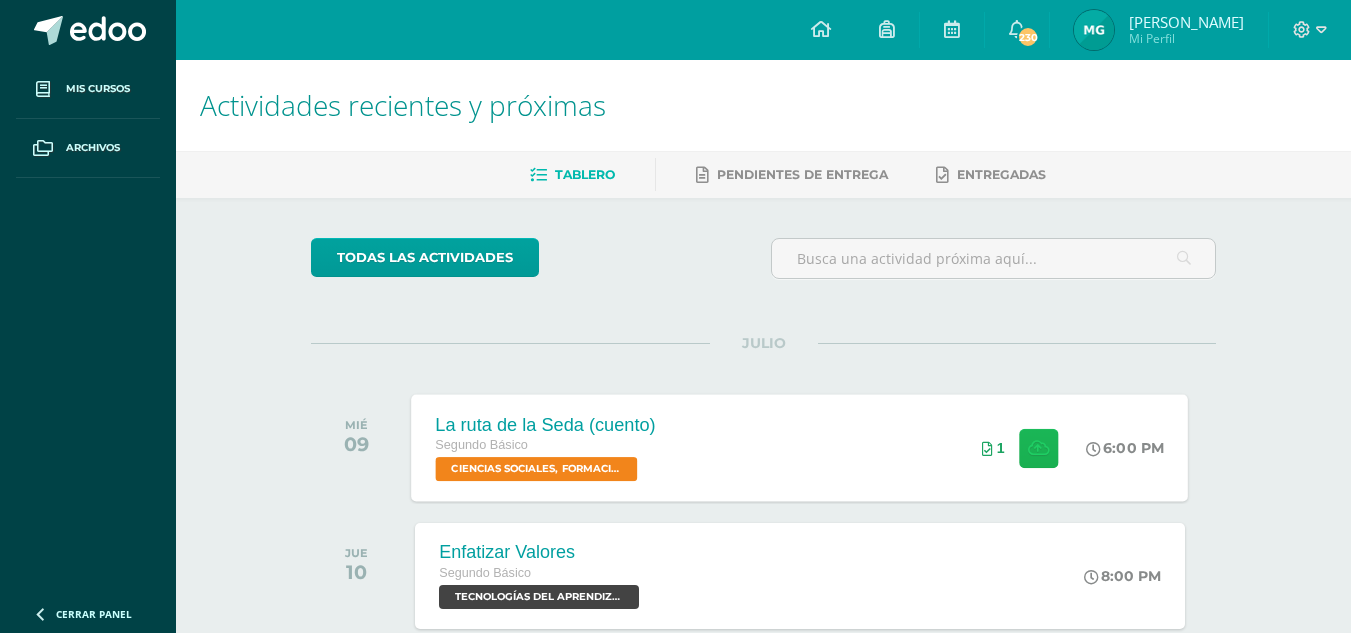 click at bounding box center (1038, 447) 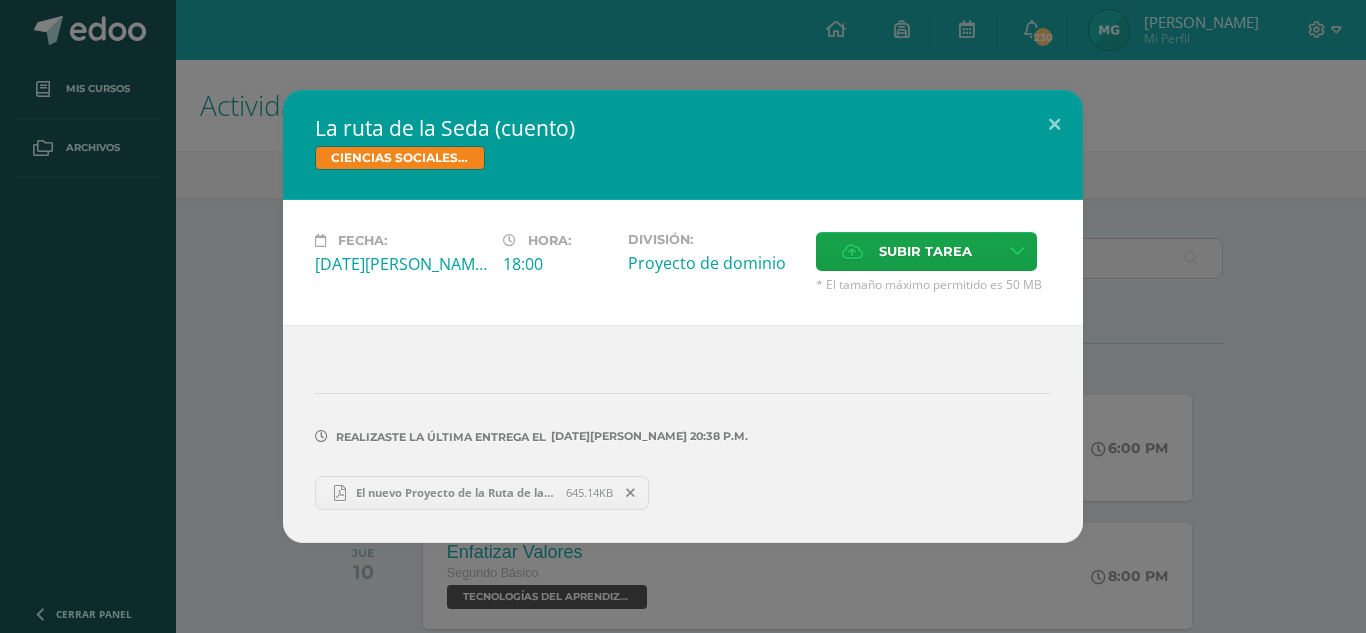 click at bounding box center (630, 493) 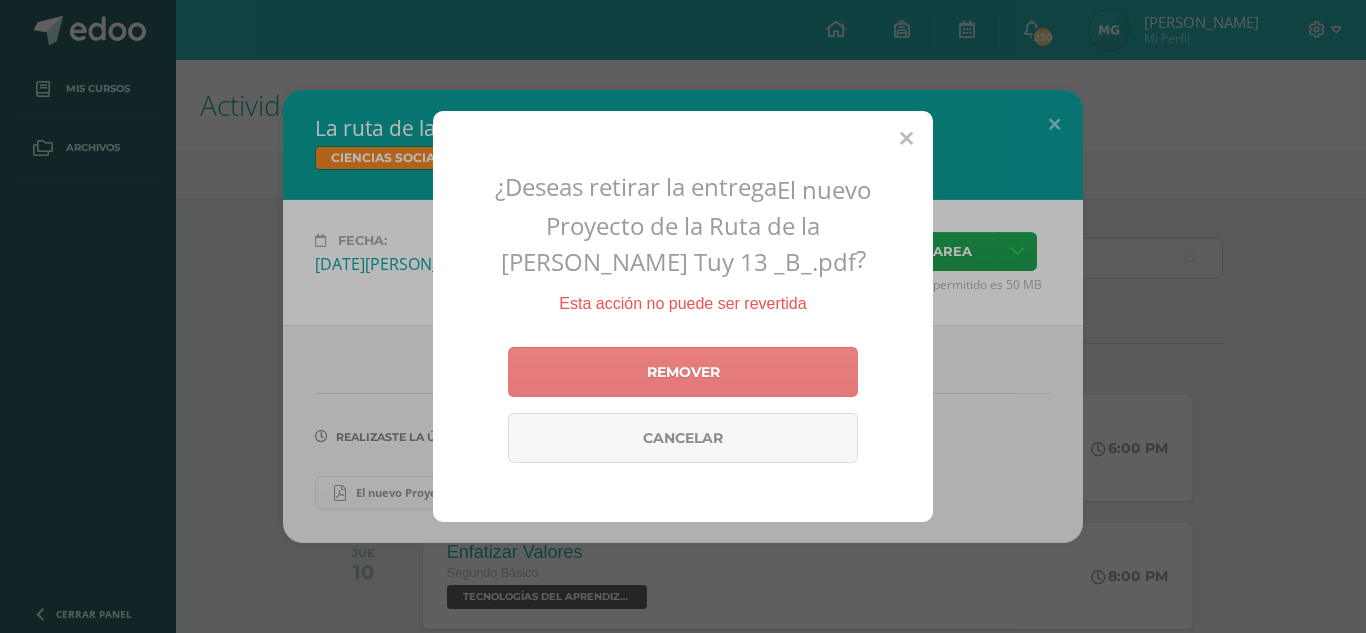 click on "Remover" at bounding box center [683, 372] 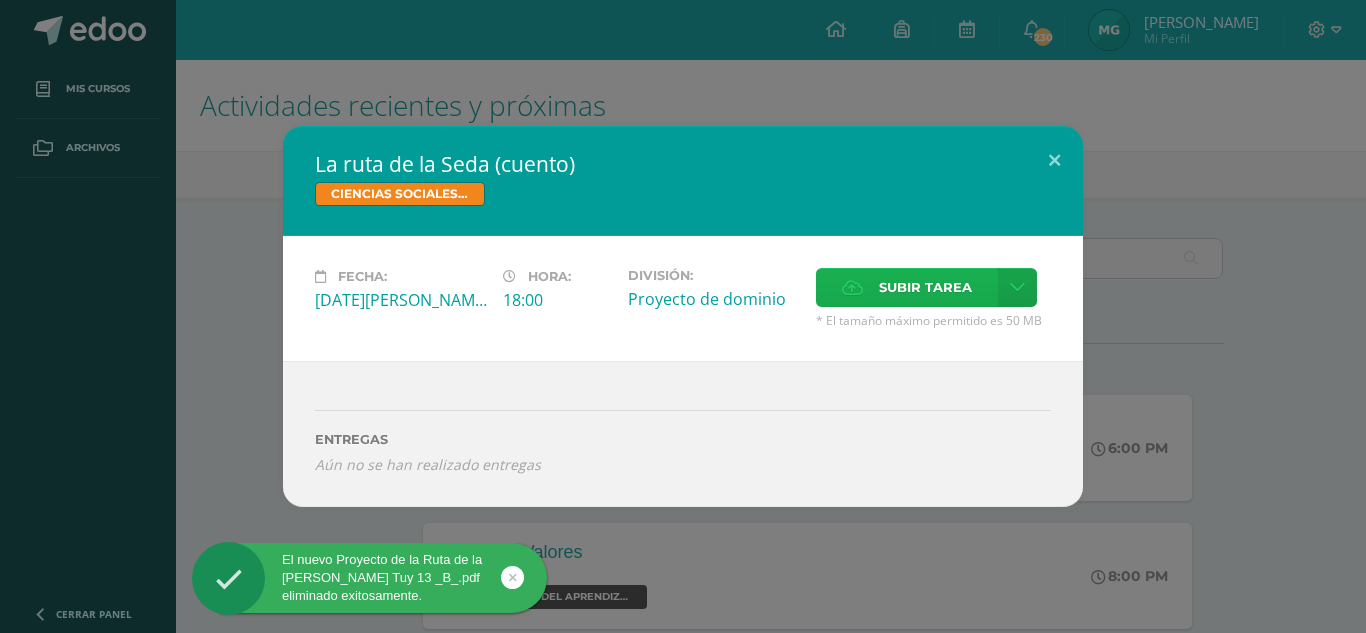 click on "Subir tarea" at bounding box center (925, 287) 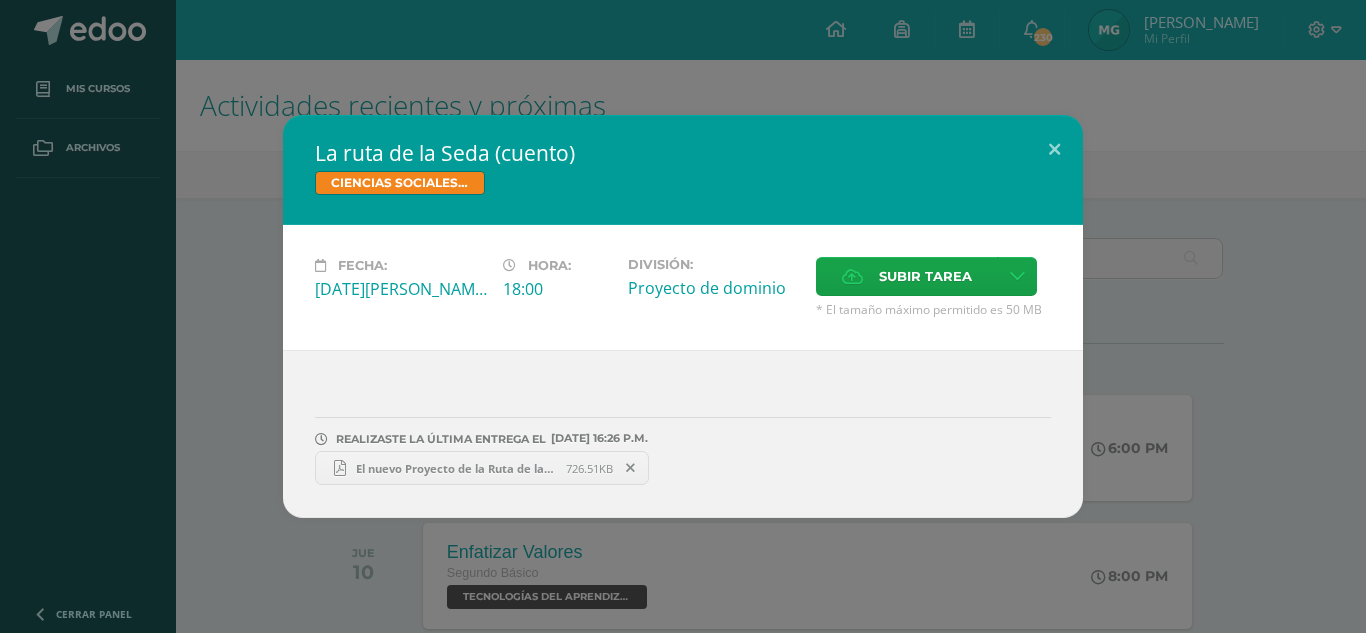 click on "El nuevo Proyecto de la Ruta de la Seda Mirna Tuy 13 _B_.pdf" at bounding box center (456, 468) 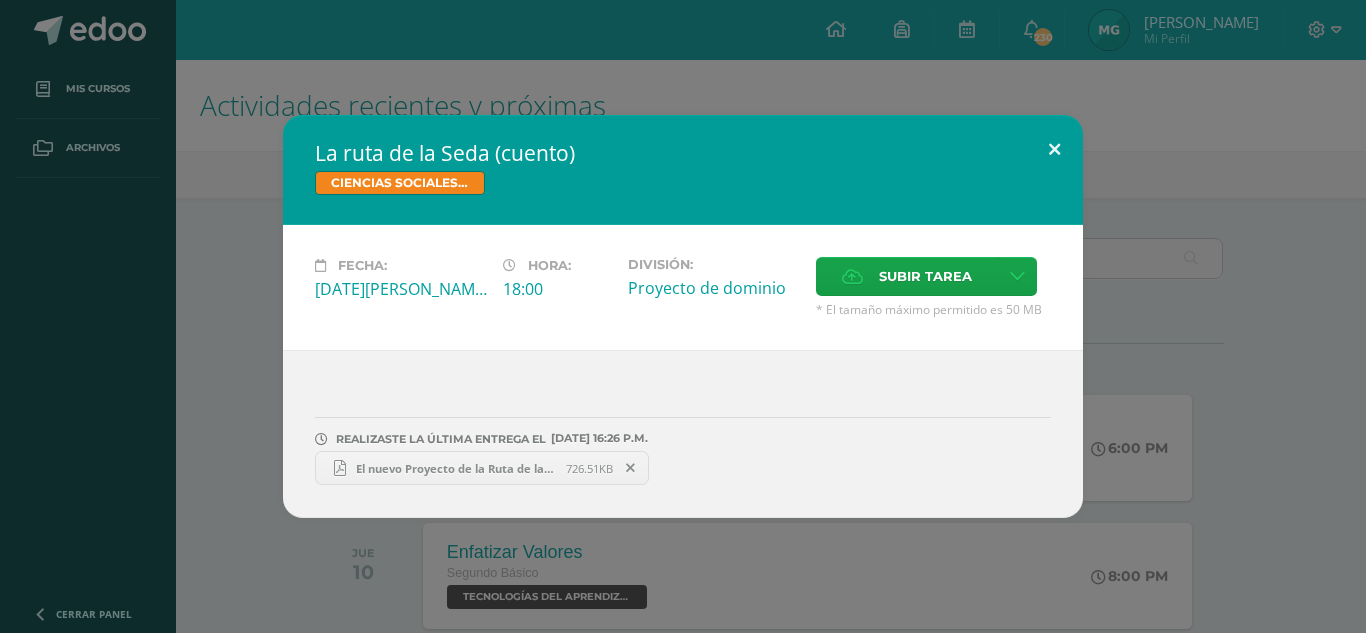 click at bounding box center (1054, 149) 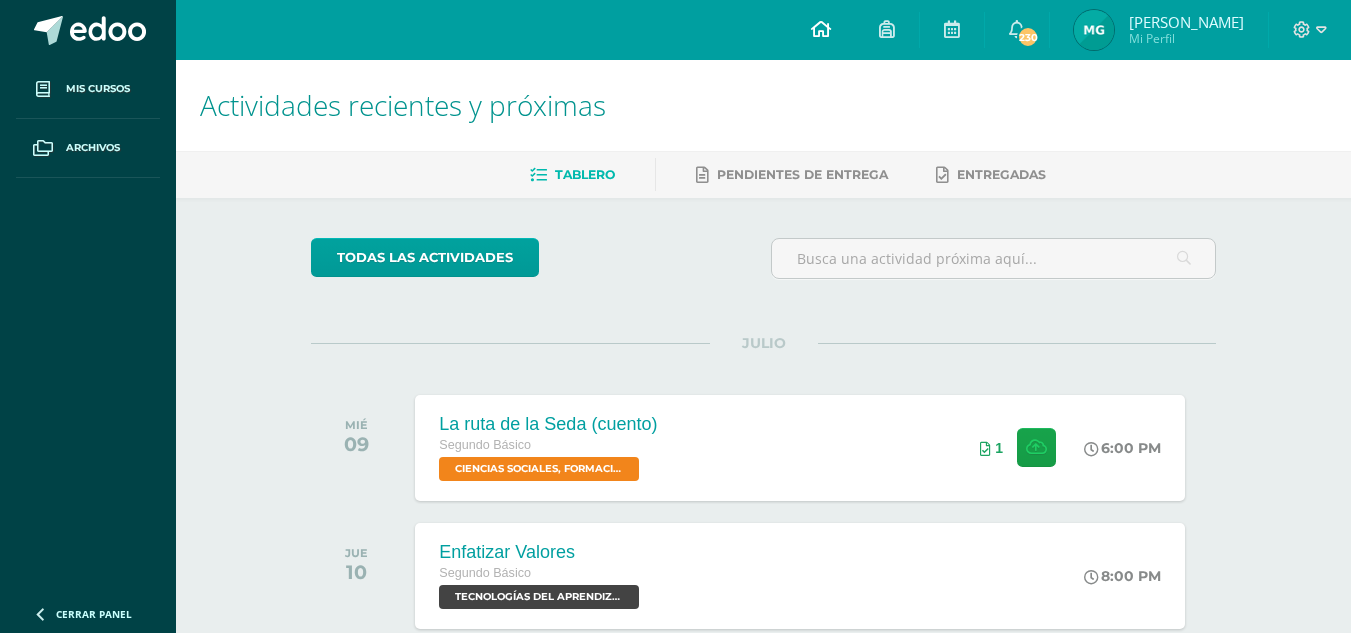 click at bounding box center [821, 30] 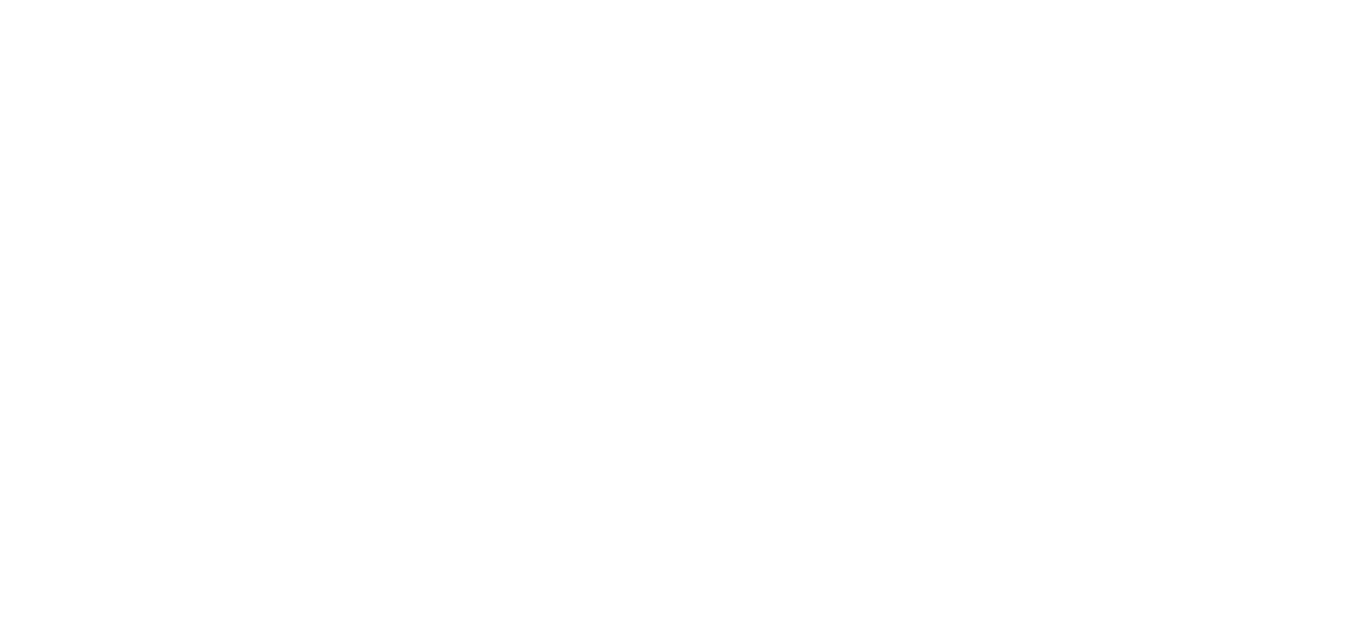 scroll, scrollTop: 0, scrollLeft: 0, axis: both 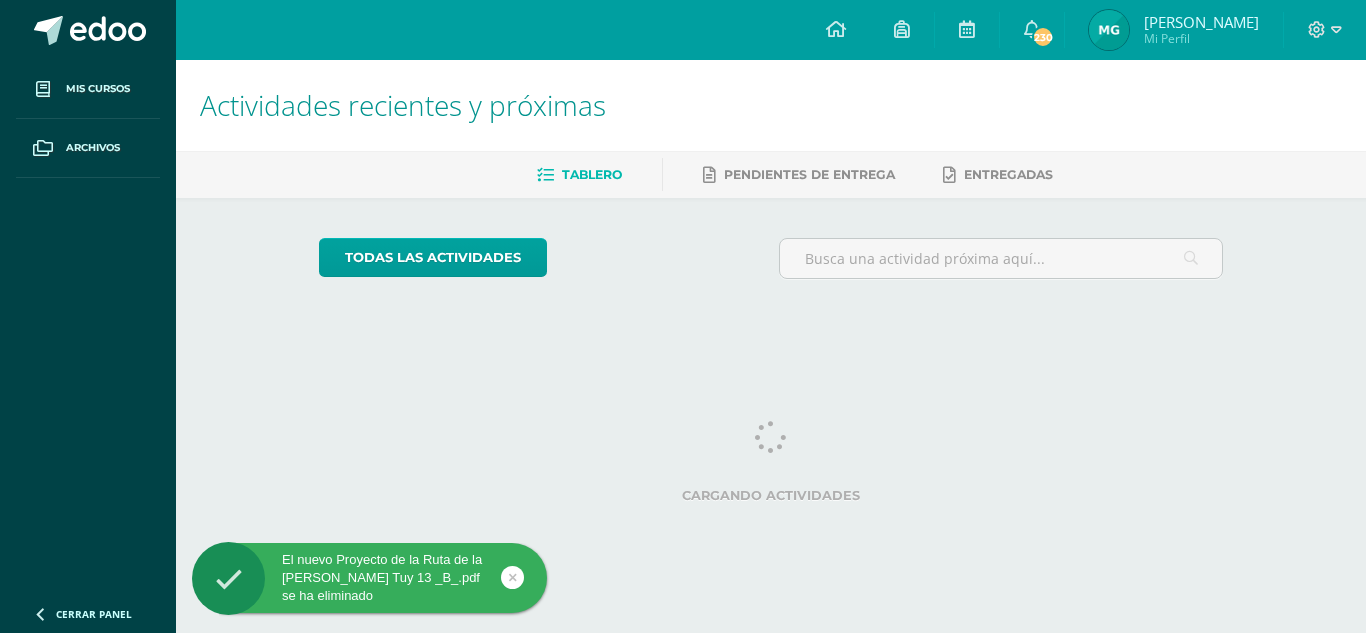 click at bounding box center [1109, 30] 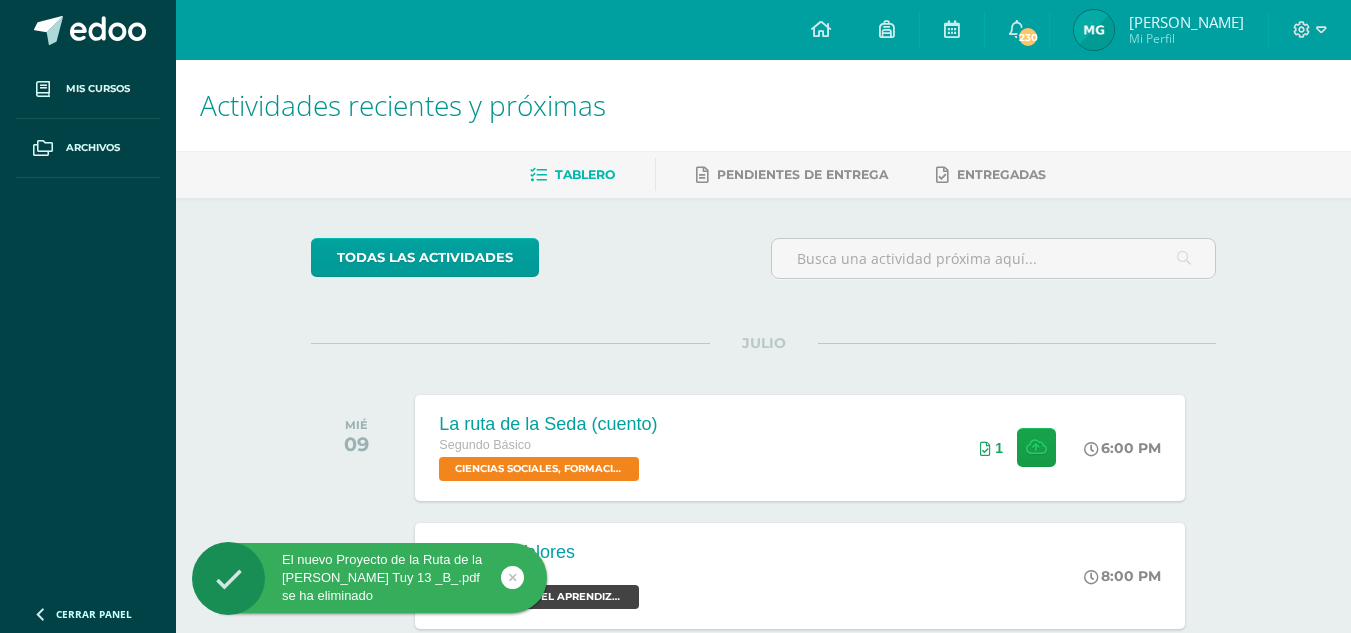 click at bounding box center [1094, 30] 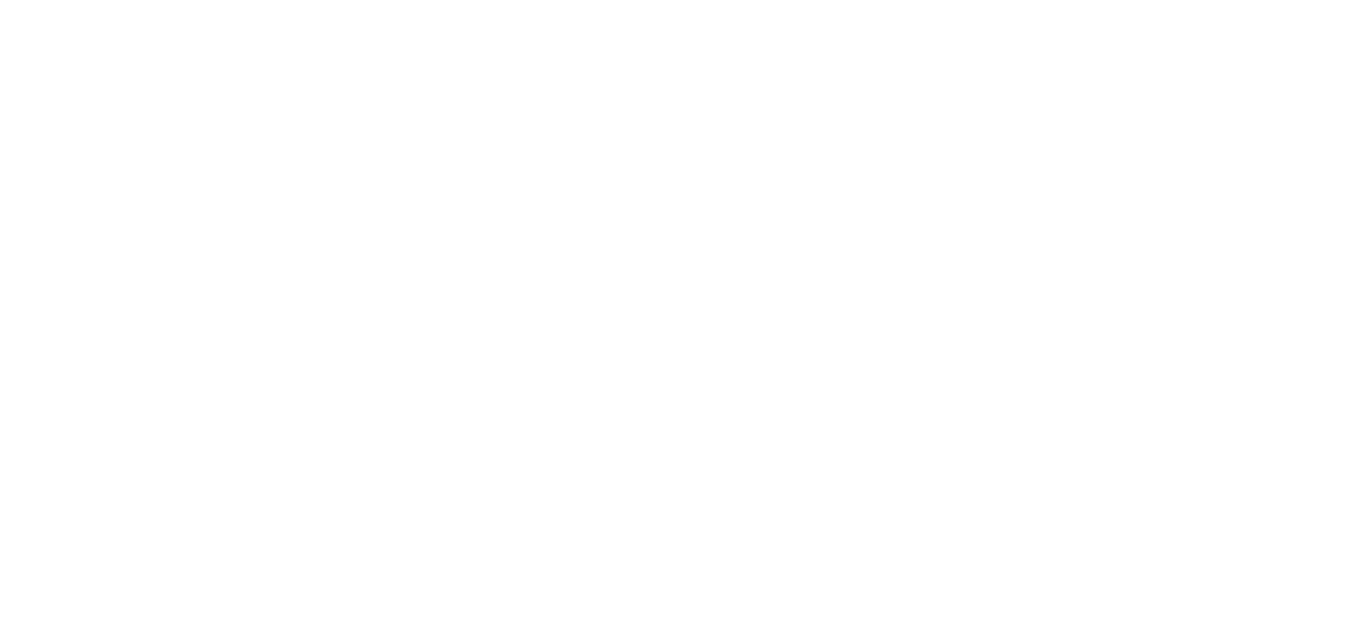 scroll, scrollTop: 0, scrollLeft: 0, axis: both 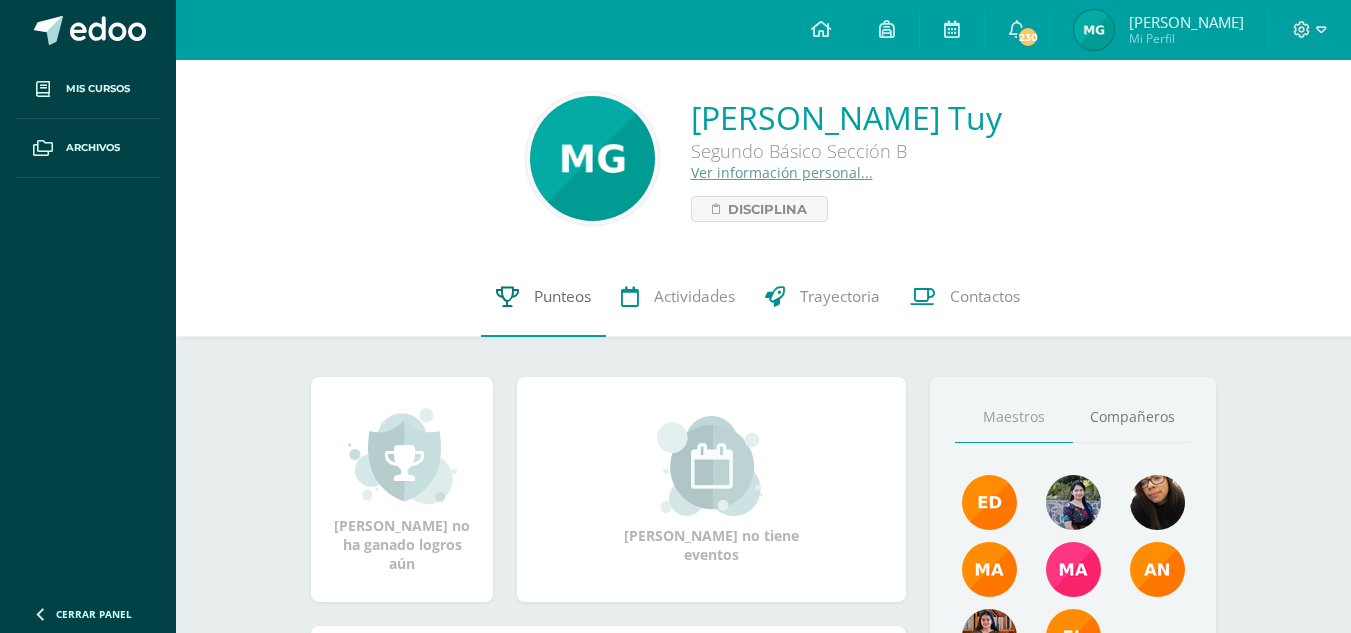 click on "Punteos" at bounding box center [562, 296] 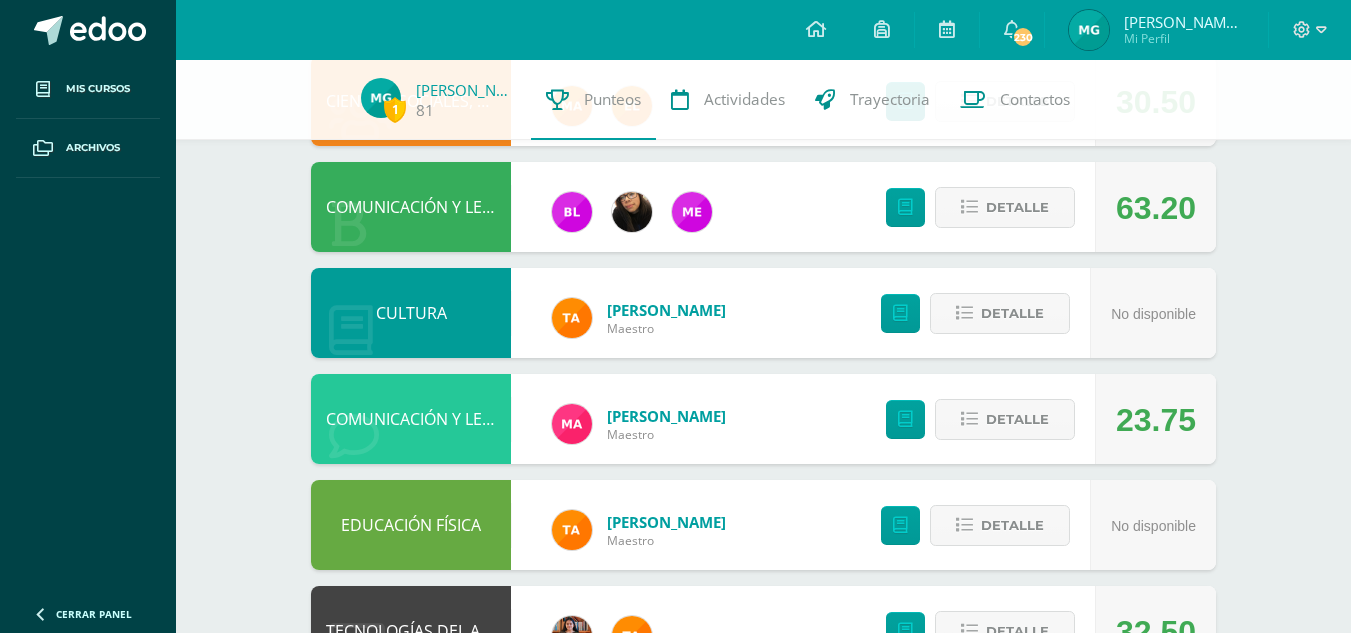 scroll, scrollTop: 785, scrollLeft: 0, axis: vertical 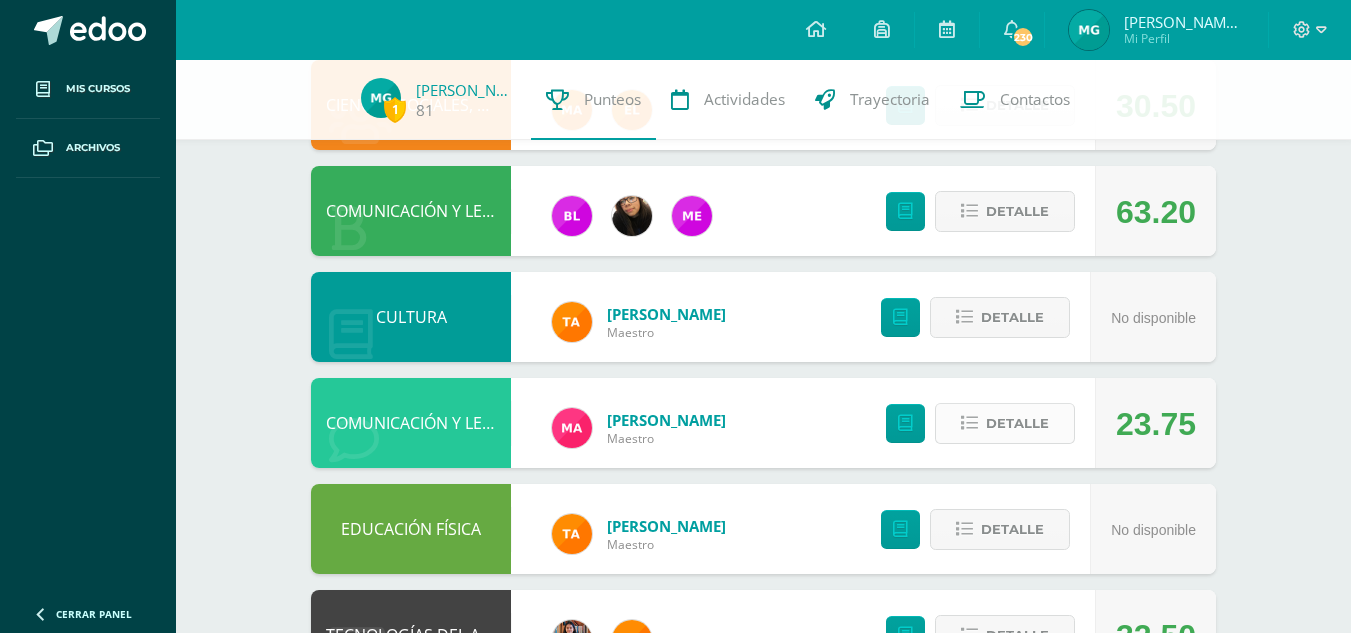 click at bounding box center (969, 423) 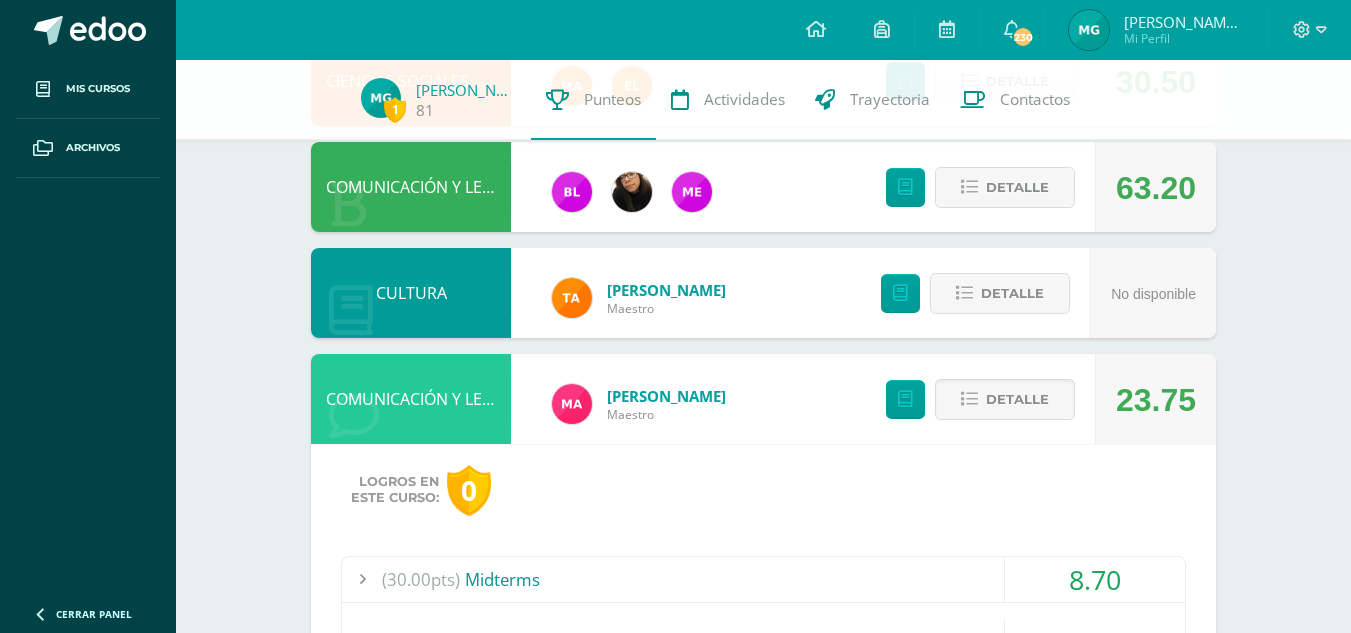 scroll, scrollTop: 797, scrollLeft: 0, axis: vertical 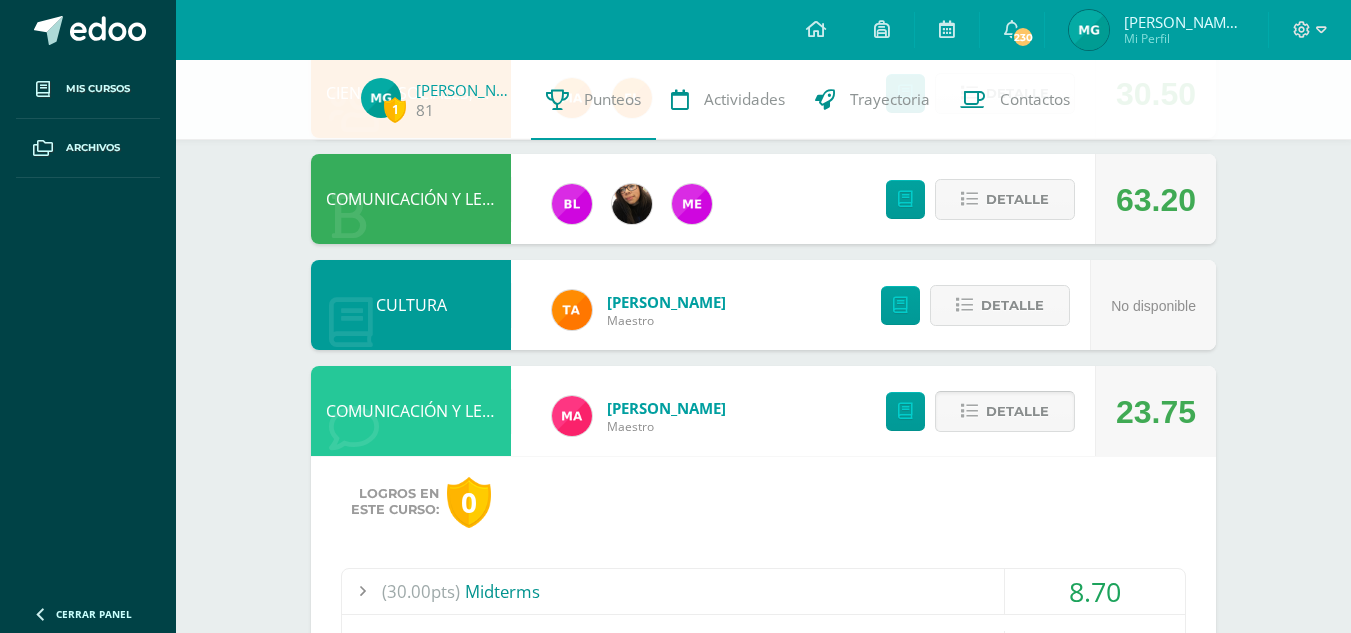 click at bounding box center (969, 411) 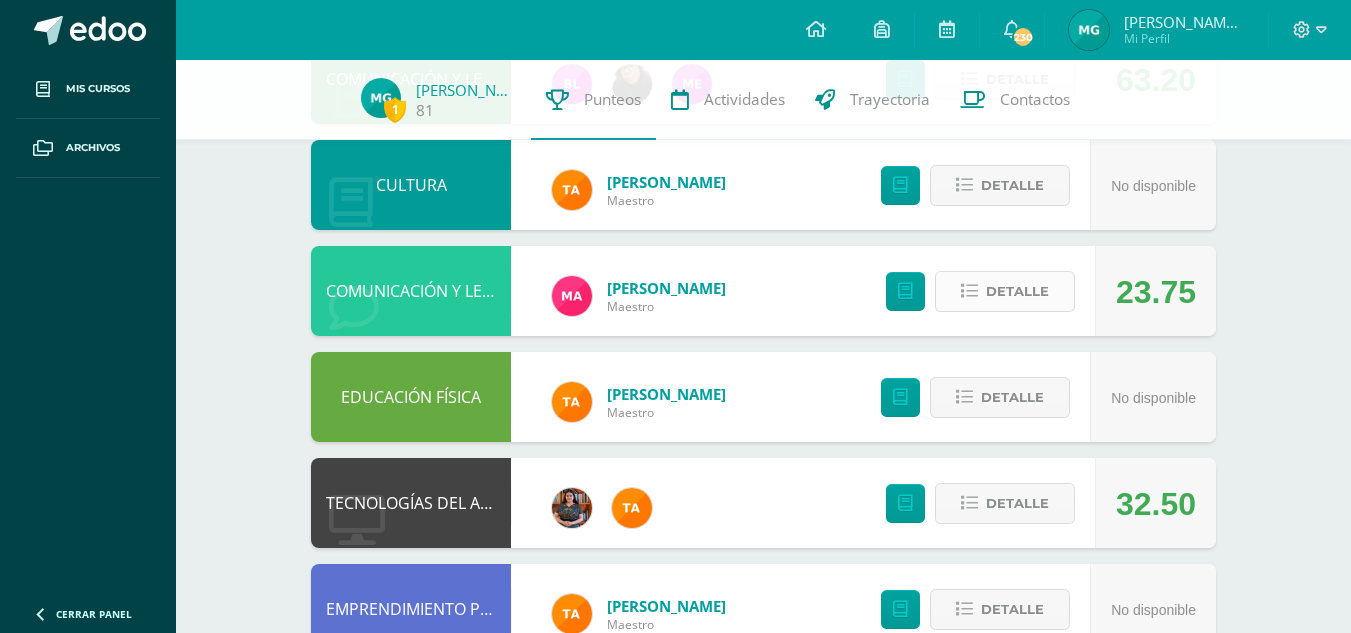 scroll, scrollTop: 934, scrollLeft: 0, axis: vertical 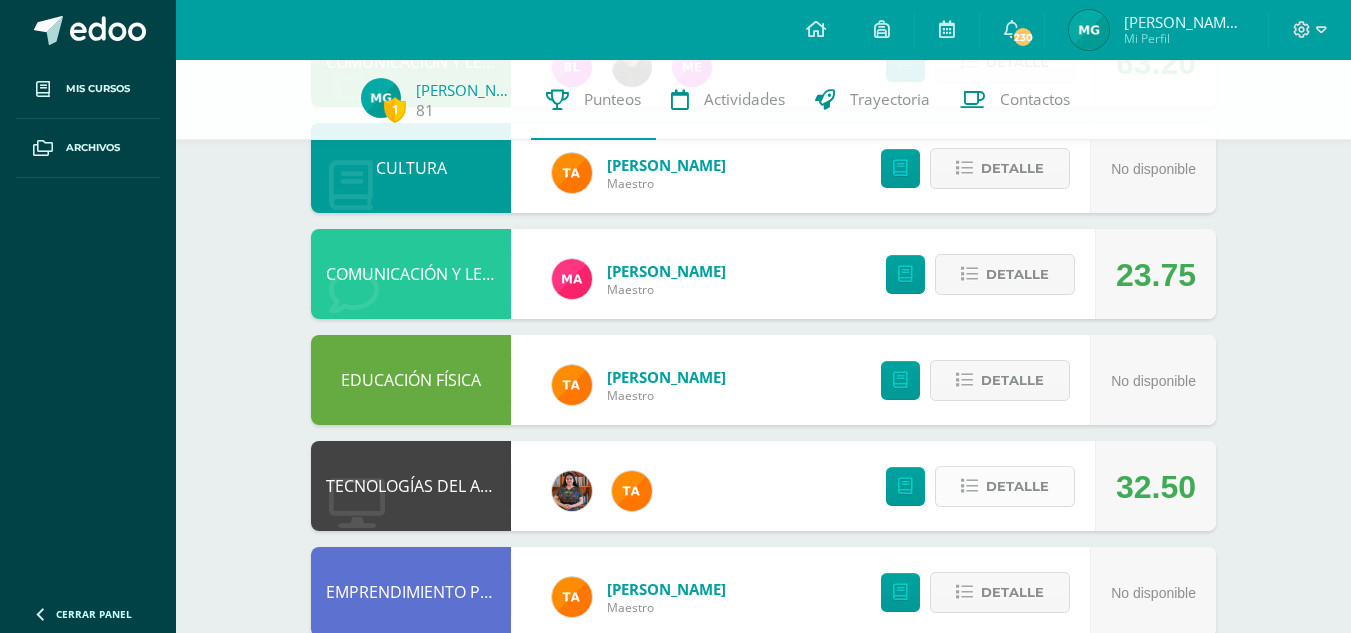 click at bounding box center [969, 486] 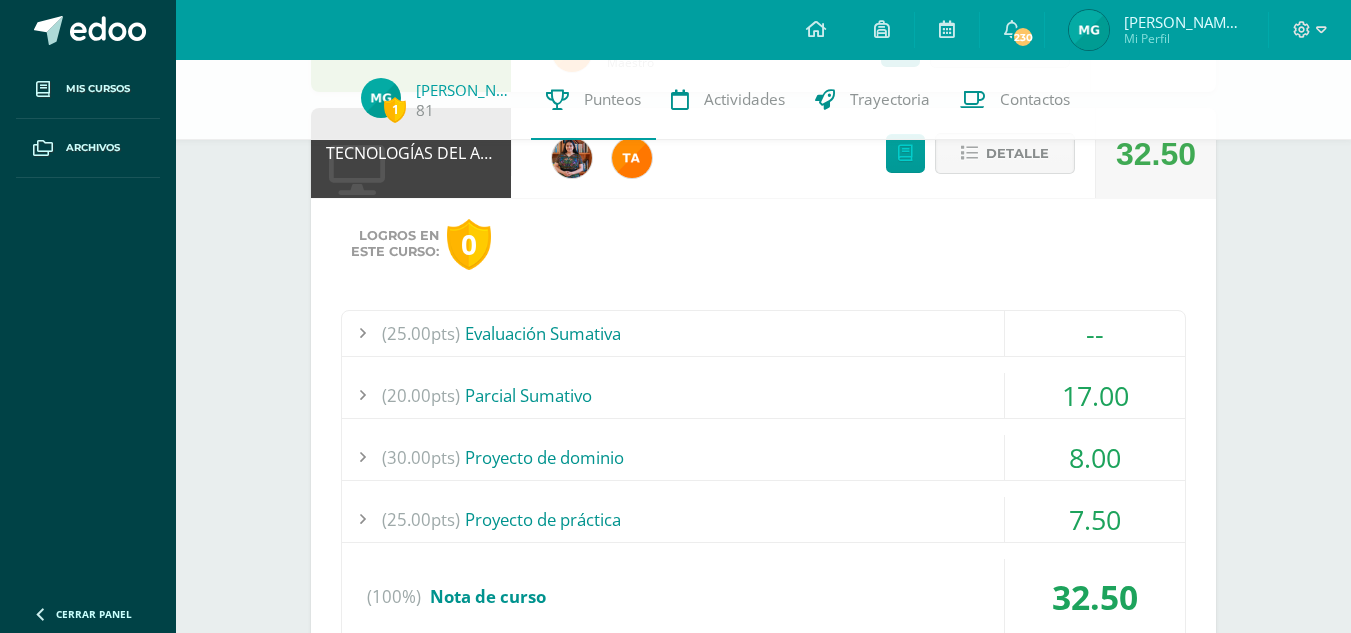 scroll, scrollTop: 1268, scrollLeft: 0, axis: vertical 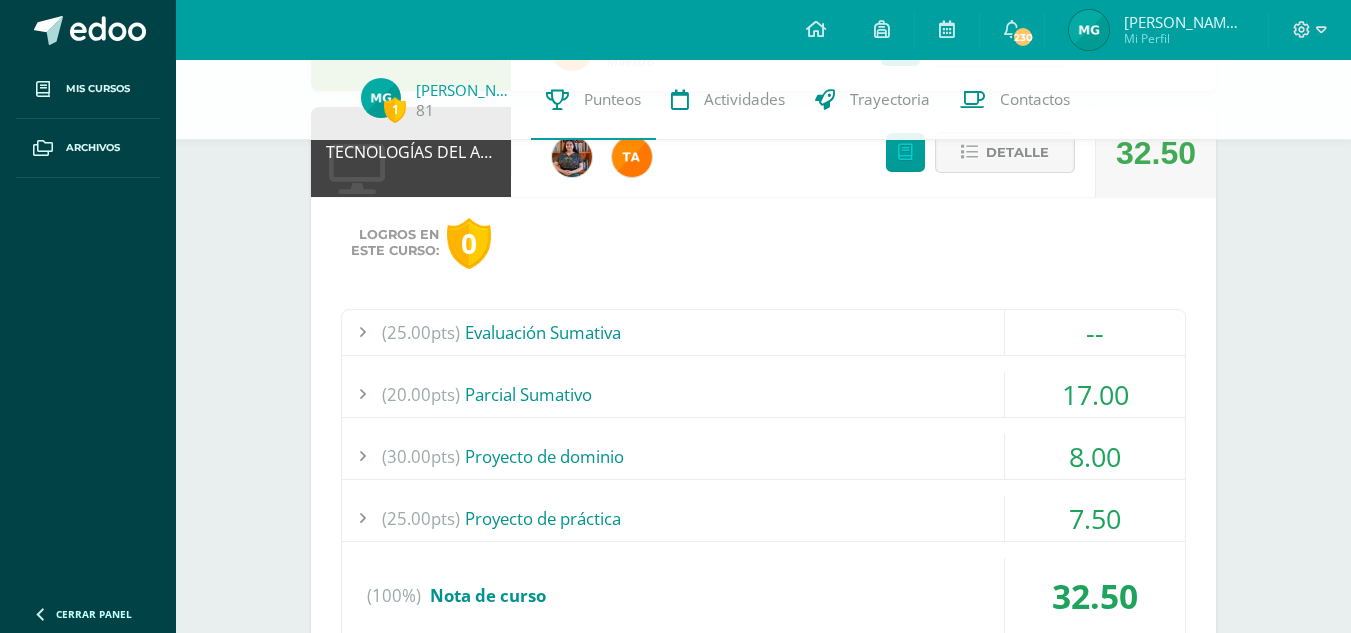 click at bounding box center [969, 152] 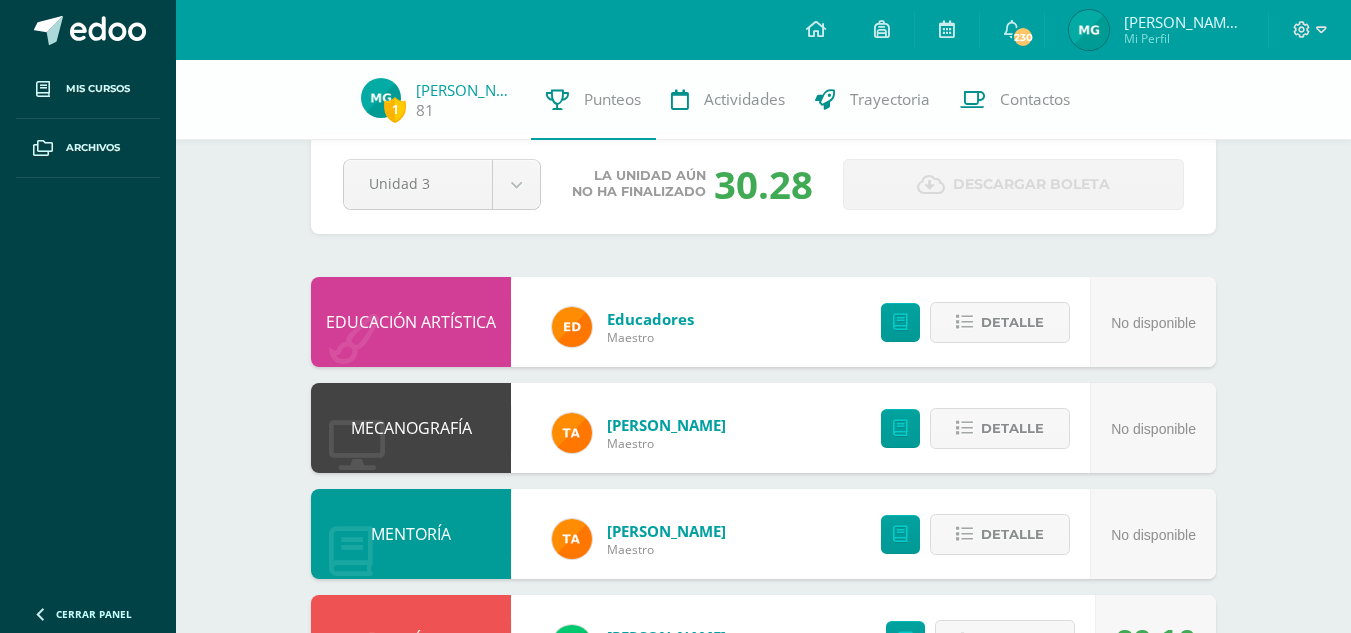 scroll, scrollTop: 0, scrollLeft: 0, axis: both 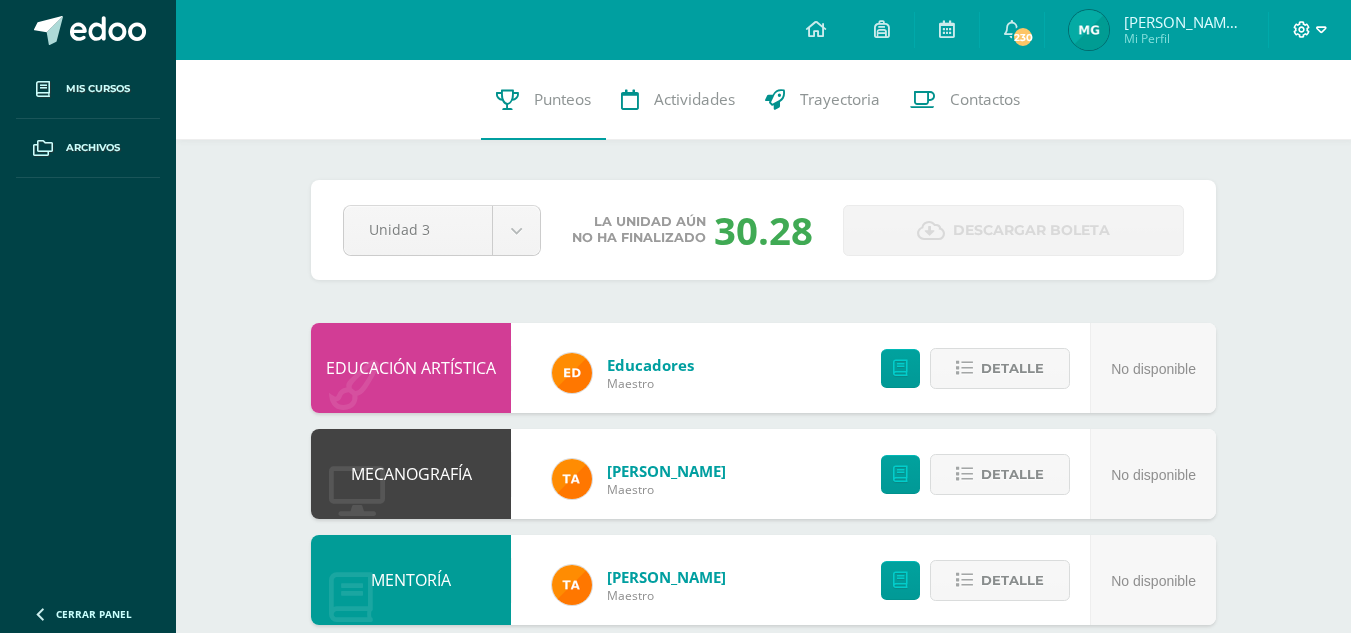 click 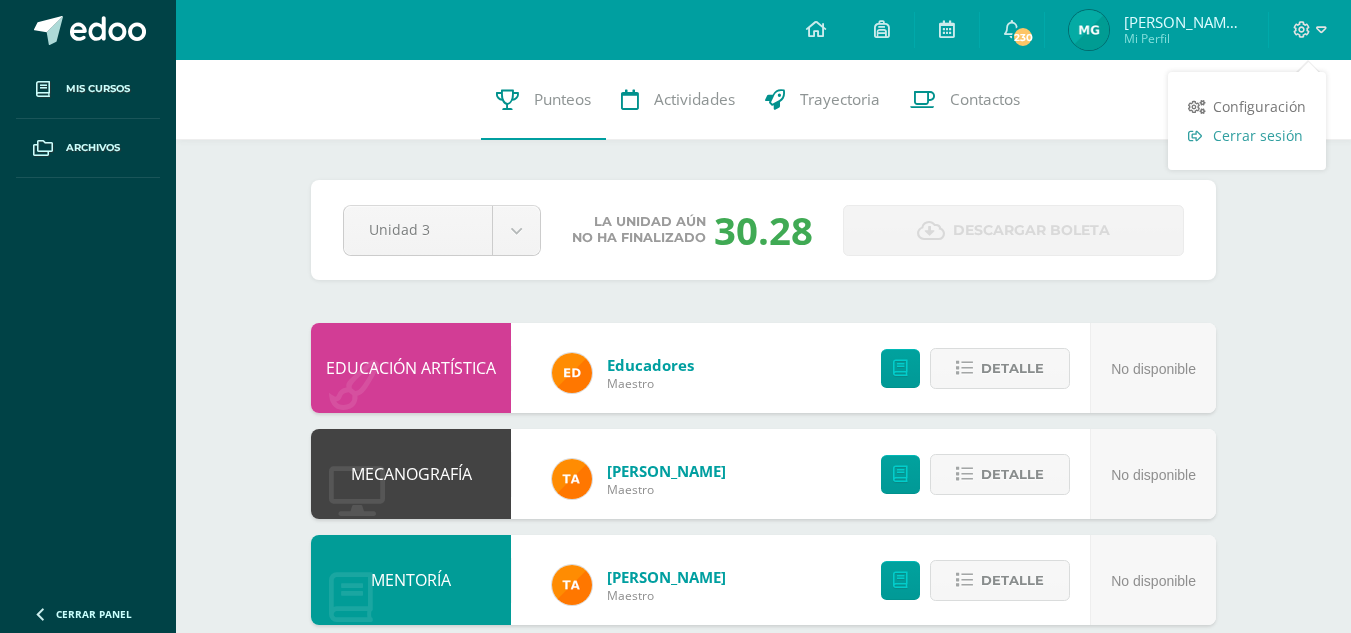 click on "Cerrar sesión" at bounding box center (1258, 135) 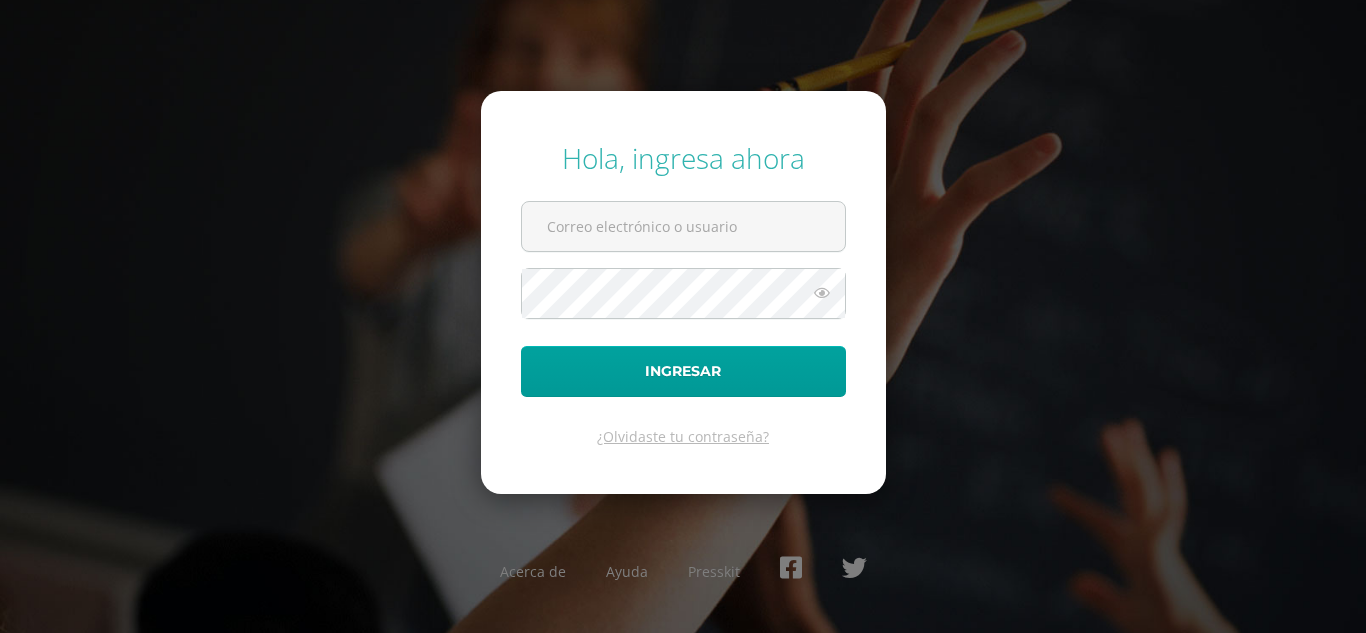 scroll, scrollTop: 0, scrollLeft: 0, axis: both 